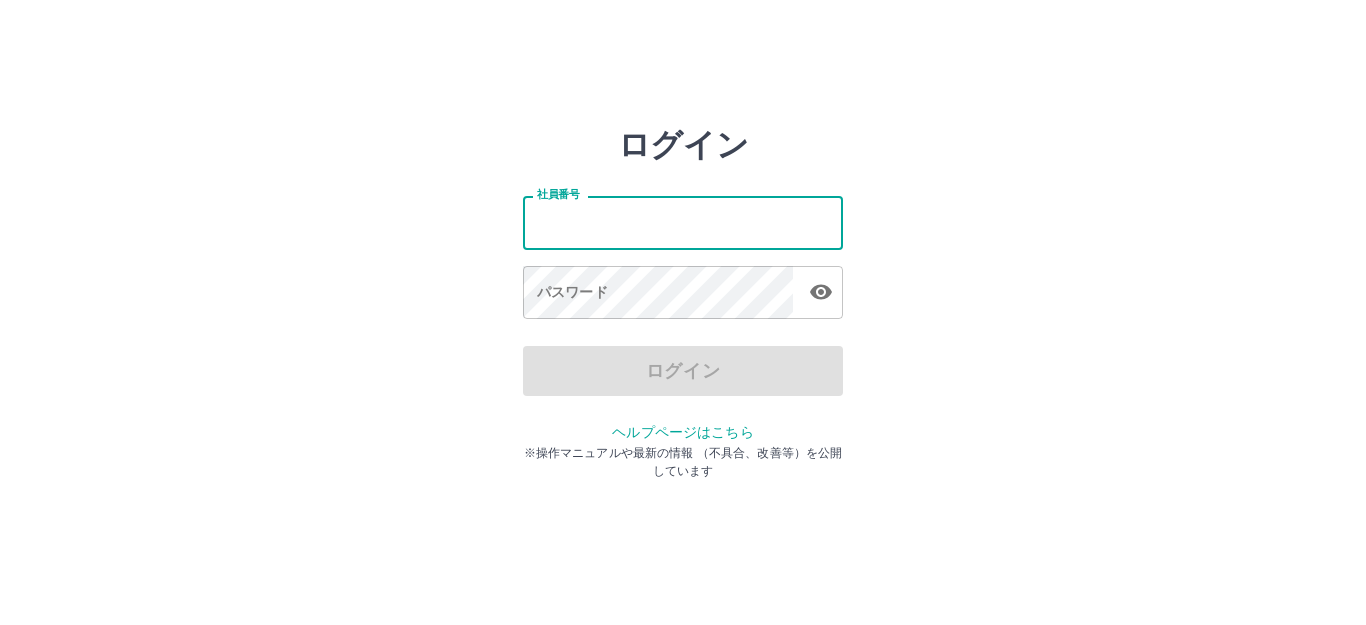 scroll, scrollTop: 0, scrollLeft: 0, axis: both 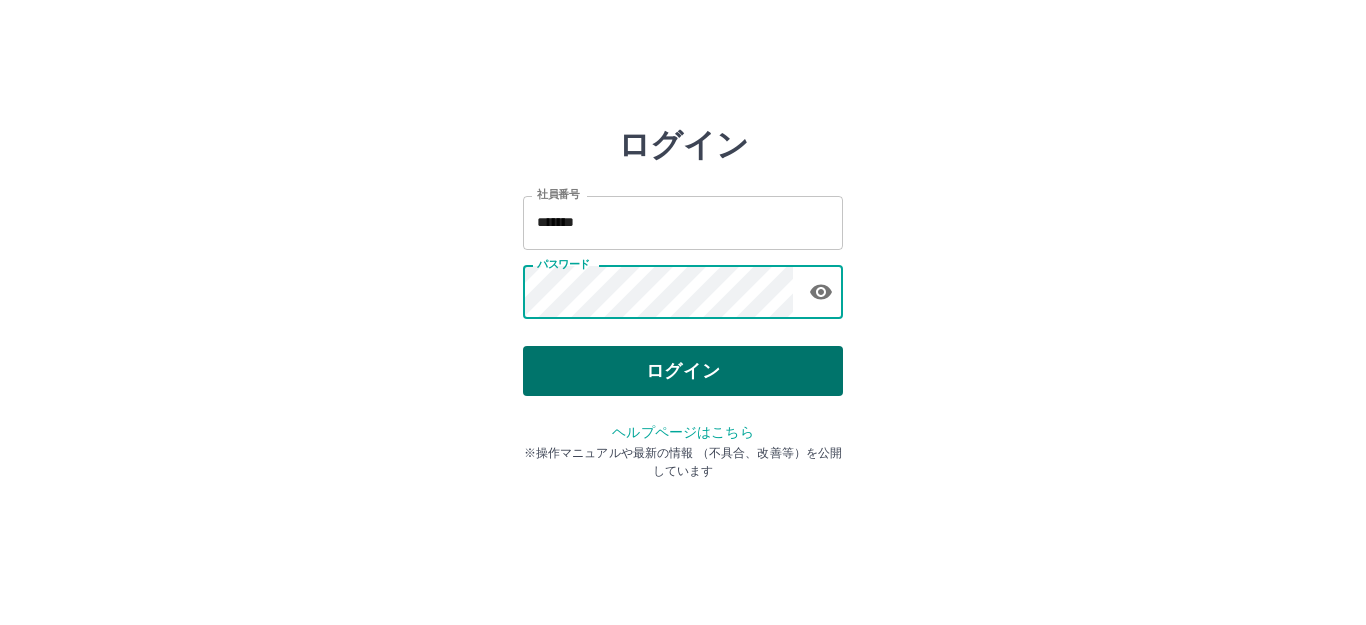 click on "ログイン" at bounding box center (683, 371) 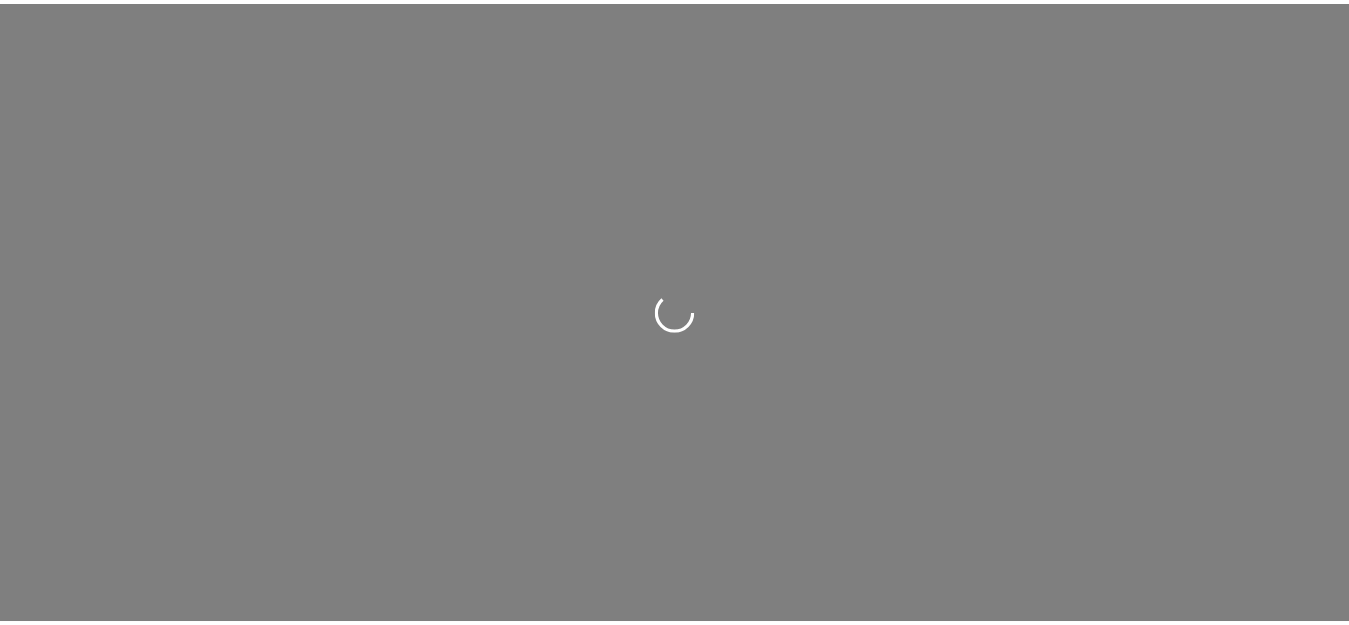 scroll, scrollTop: 0, scrollLeft: 0, axis: both 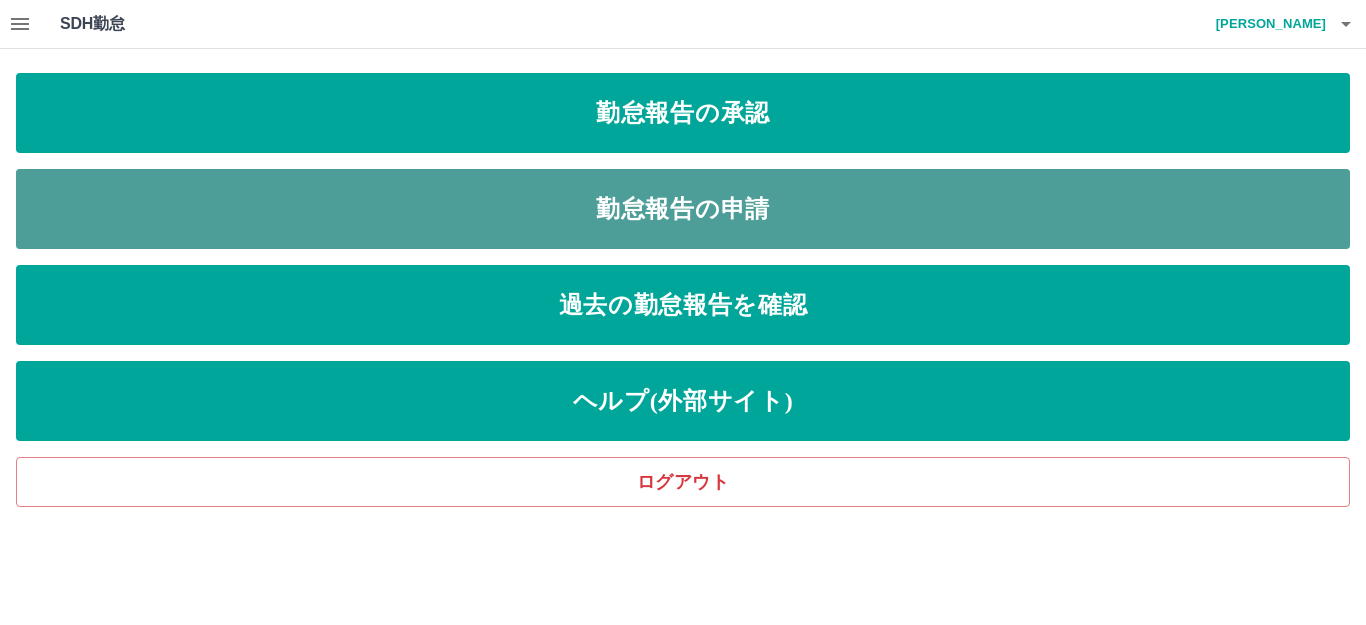 click on "勤怠報告の申請" at bounding box center [683, 209] 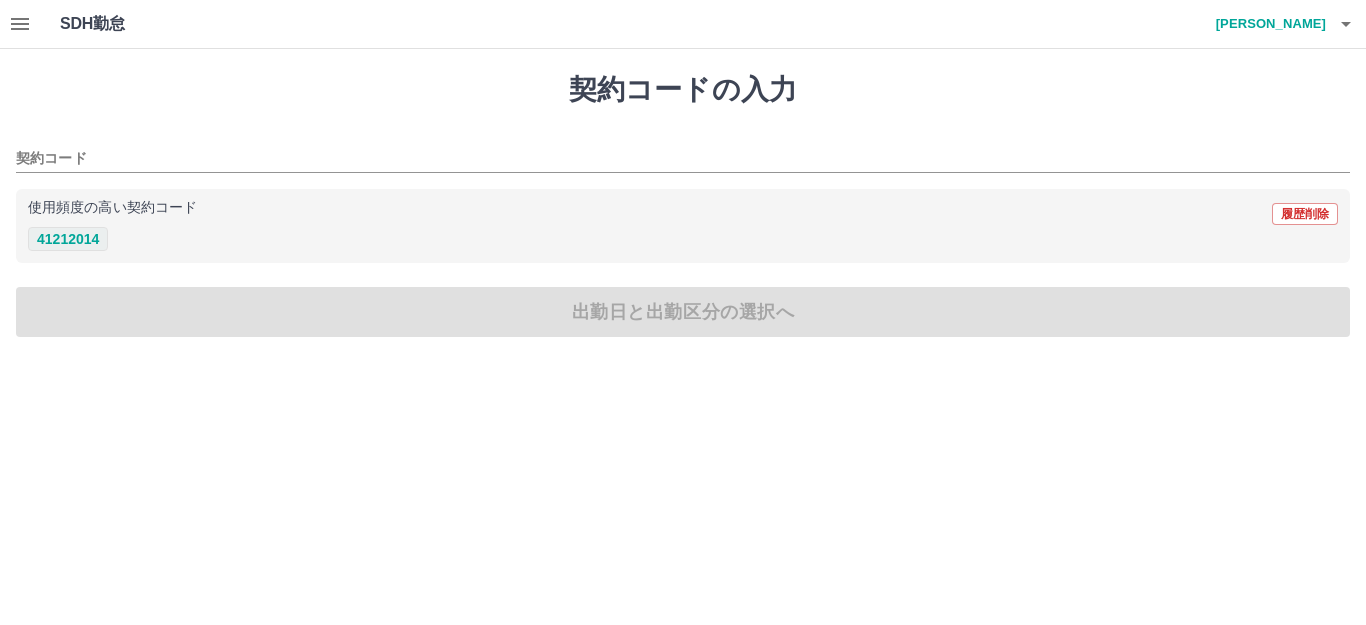 click on "41212014" at bounding box center [68, 239] 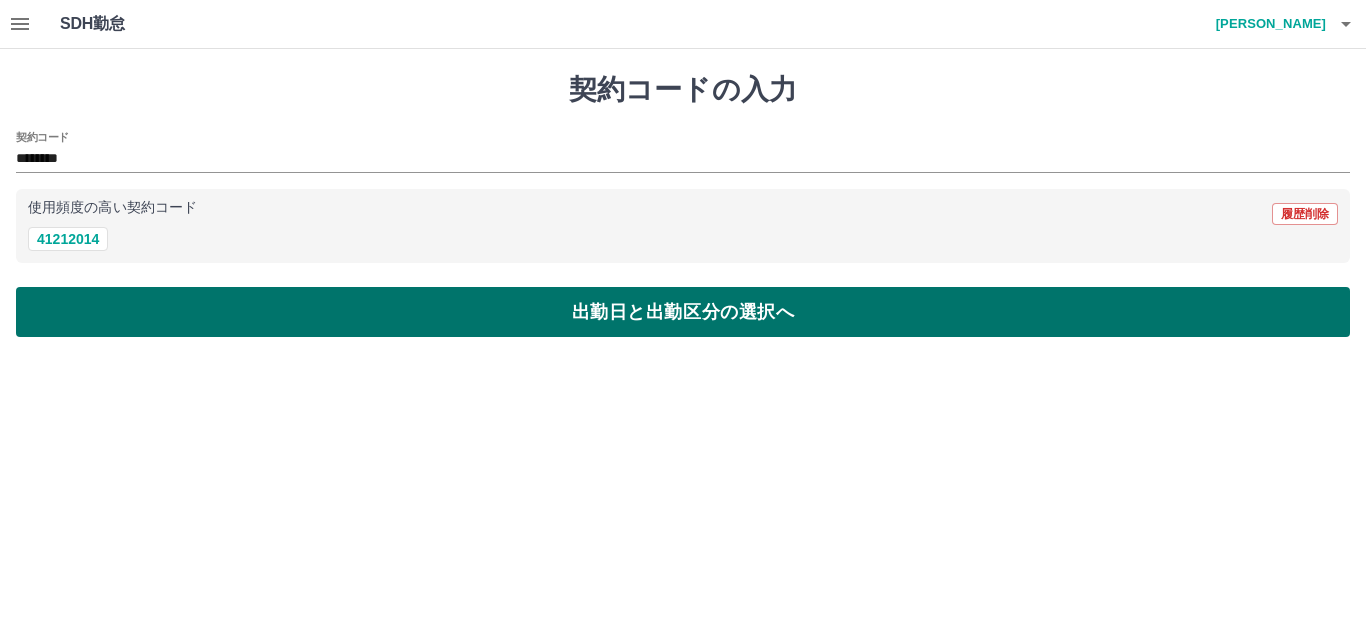 click on "出勤日と出勤区分の選択へ" at bounding box center [683, 312] 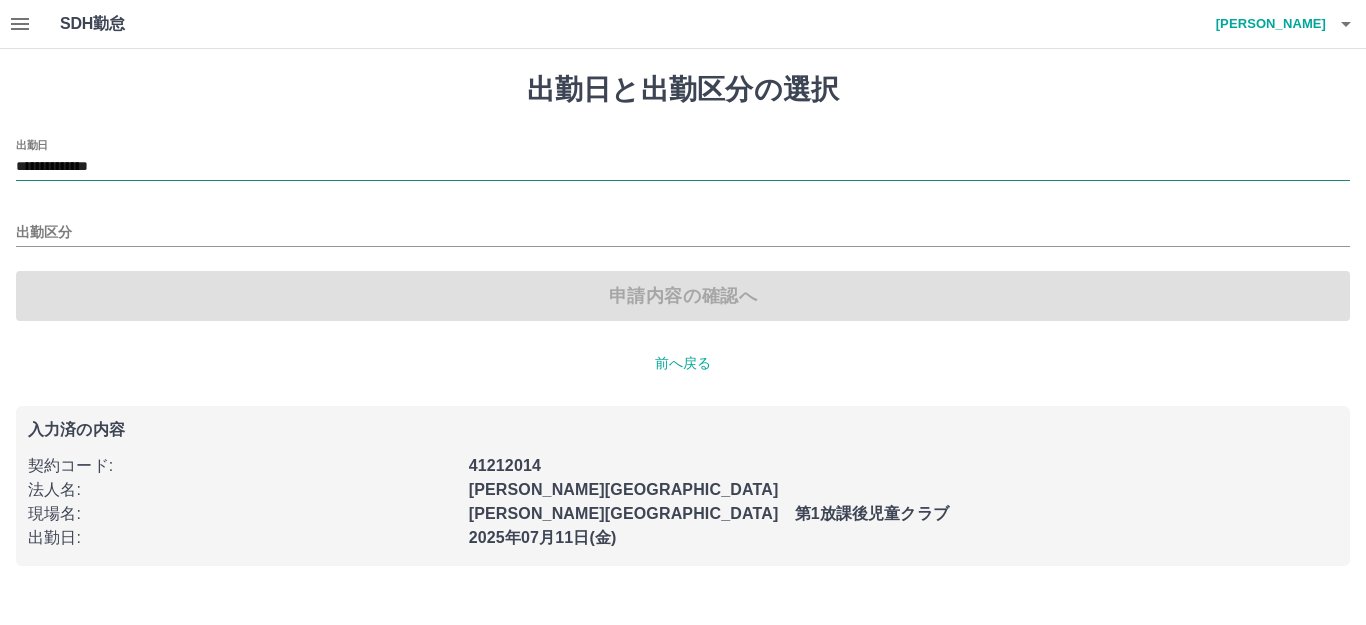 click on "**********" at bounding box center (683, 167) 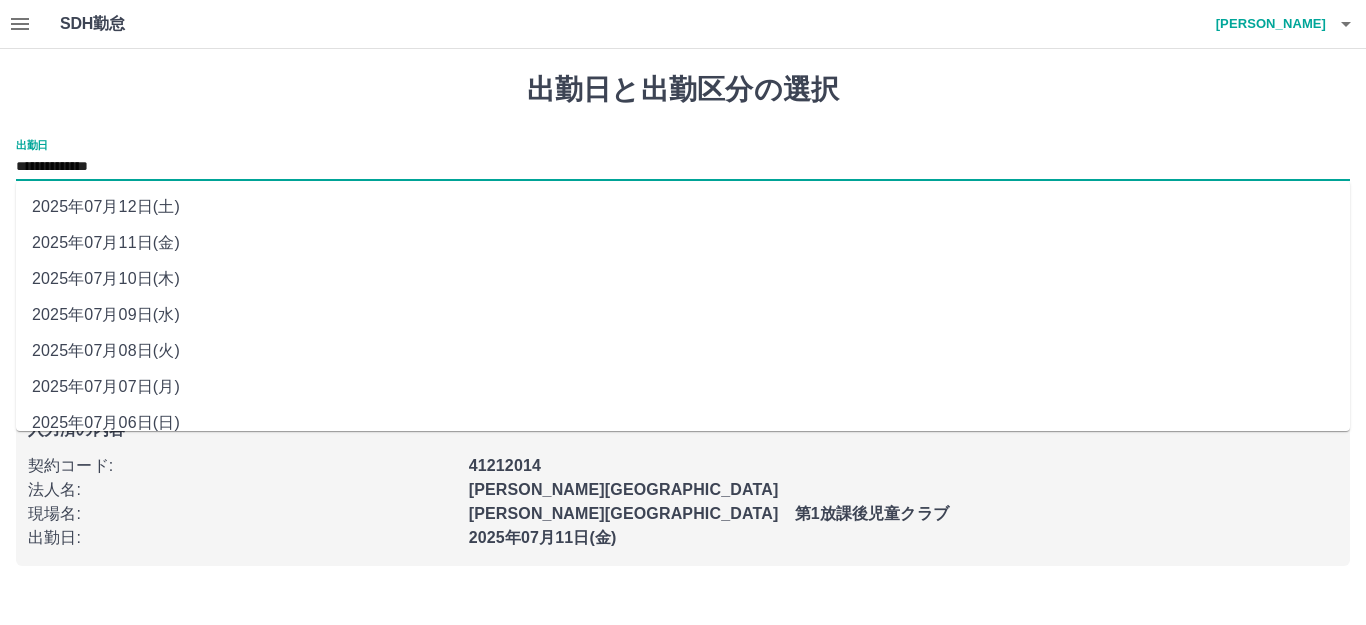 click on "2025年07月10日(木)" at bounding box center [683, 279] 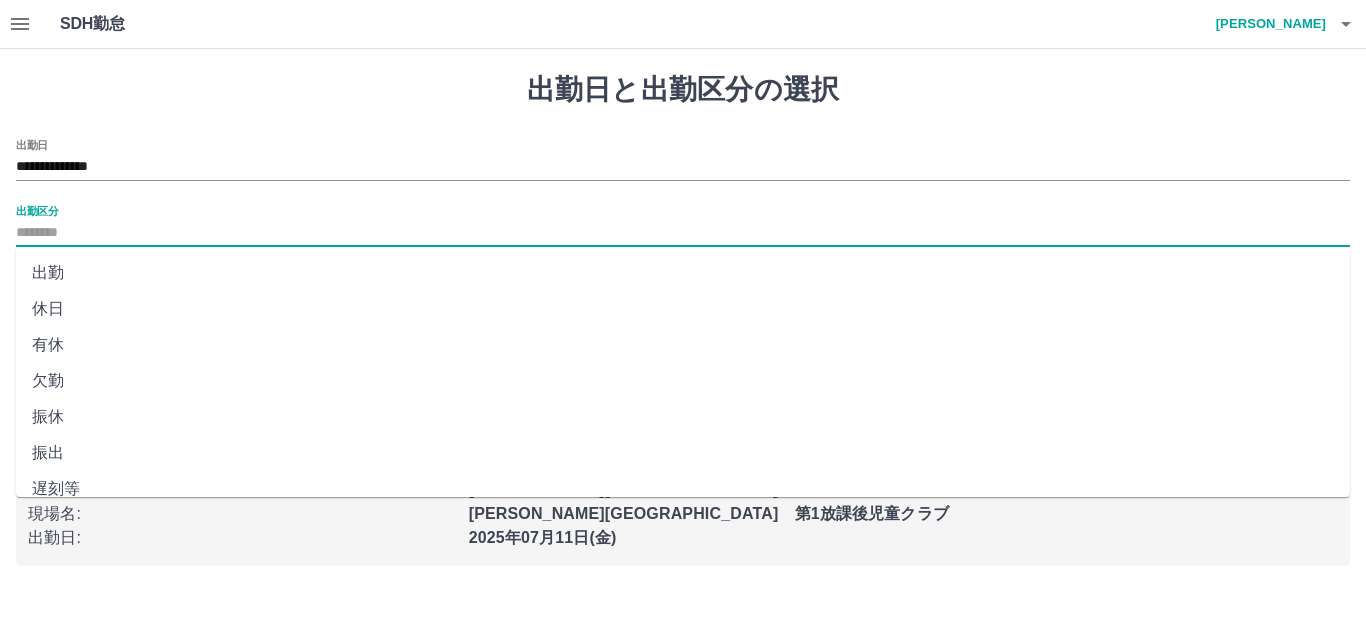 click on "出勤区分" at bounding box center [683, 233] 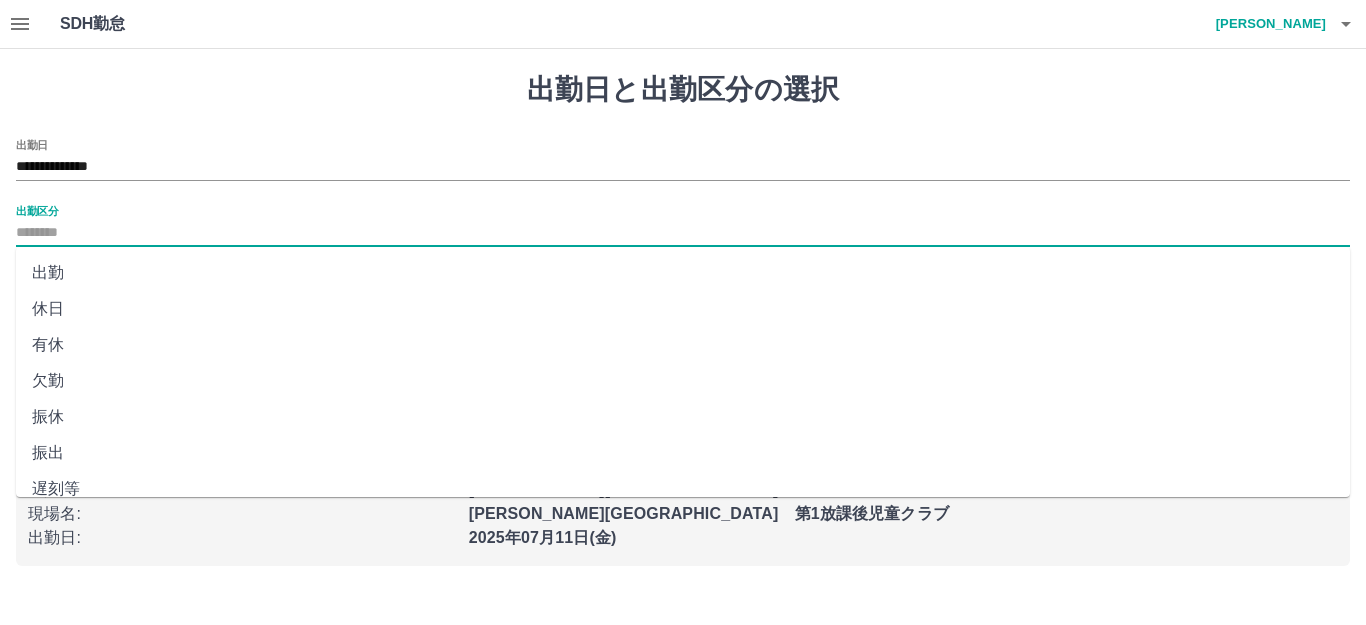 click on "出勤" at bounding box center (683, 273) 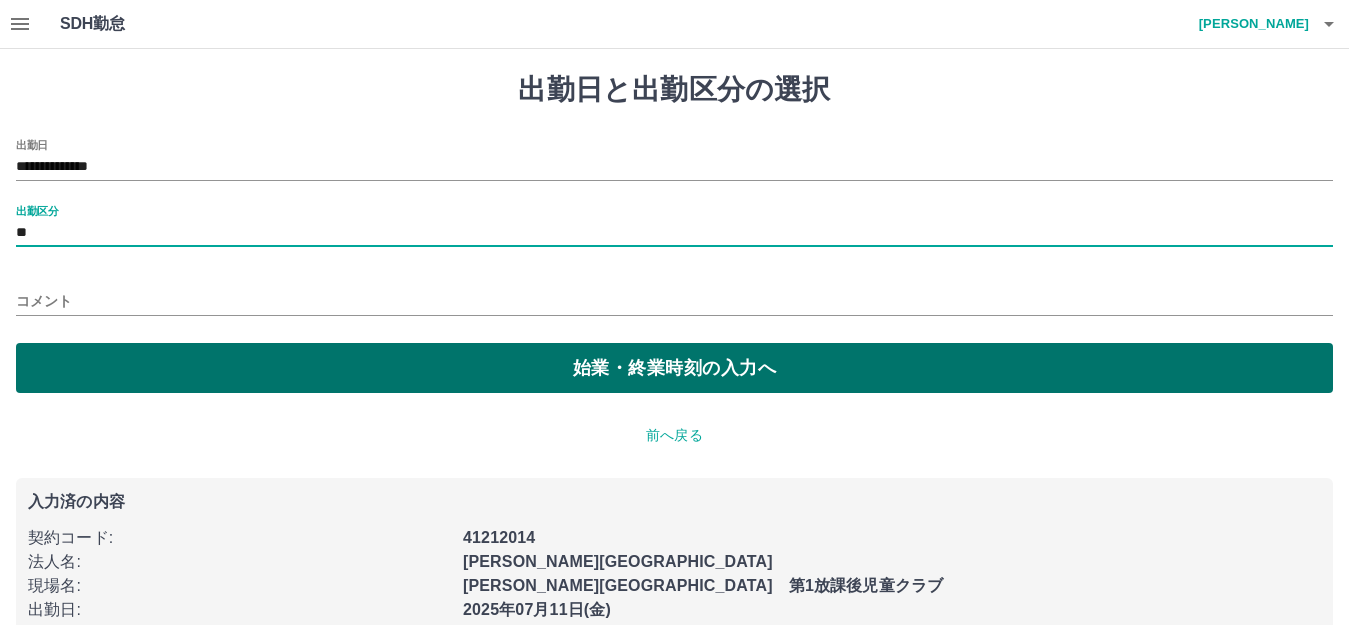 click on "始業・終業時刻の入力へ" at bounding box center [674, 368] 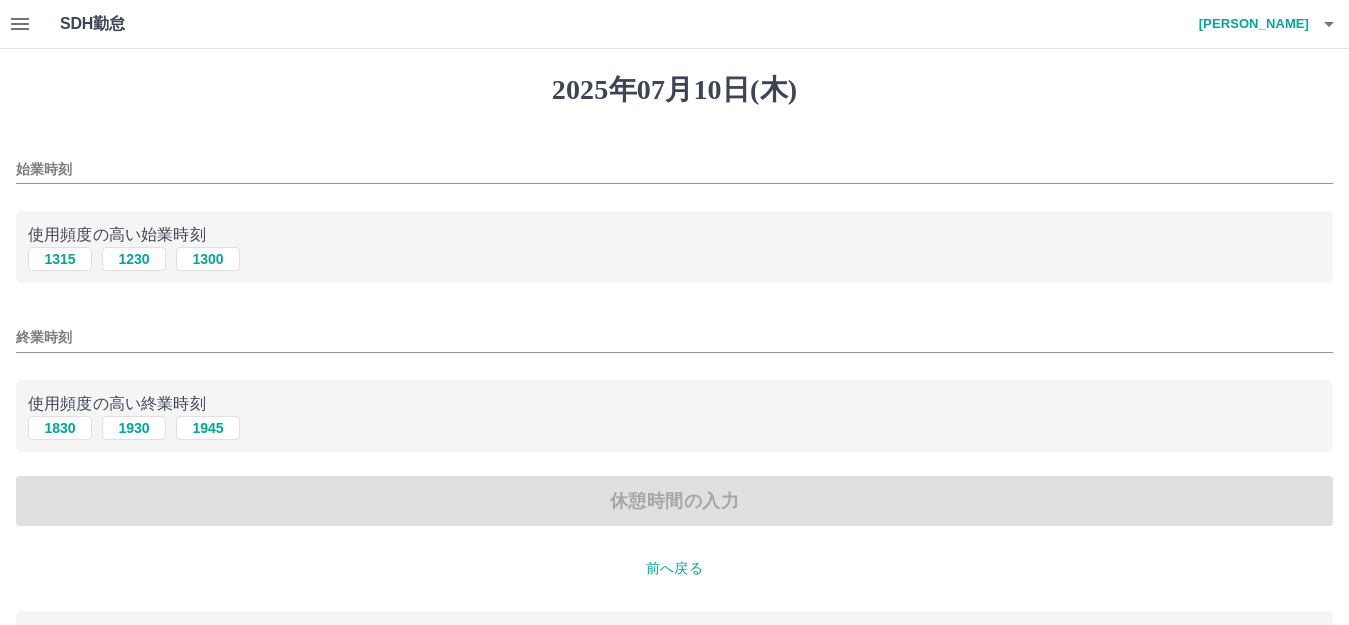 click on "始業時刻" at bounding box center [674, 169] 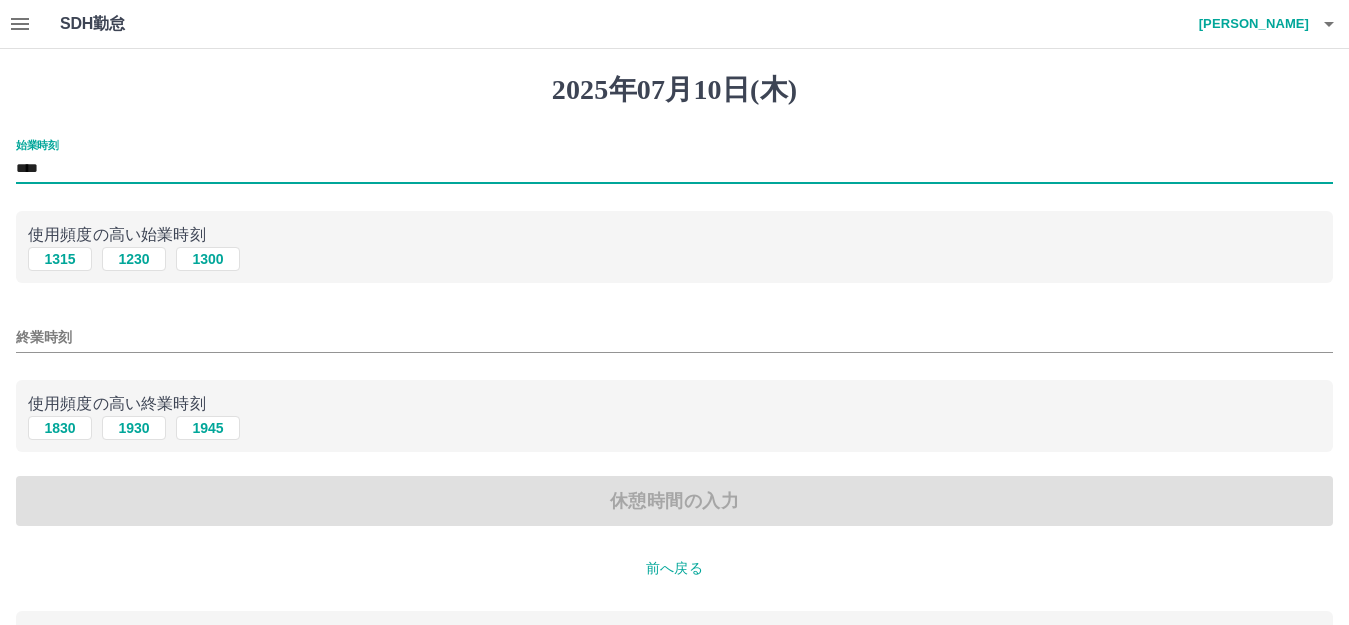 type on "****" 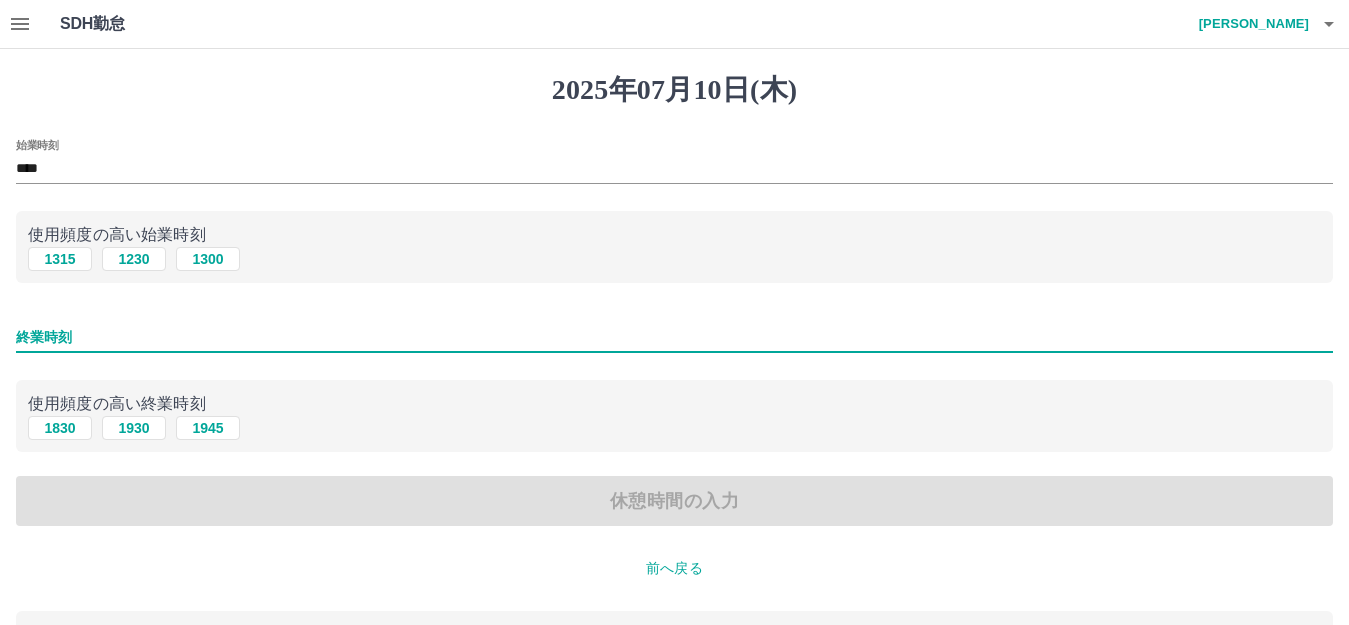 click on "終業時刻" at bounding box center (674, 337) 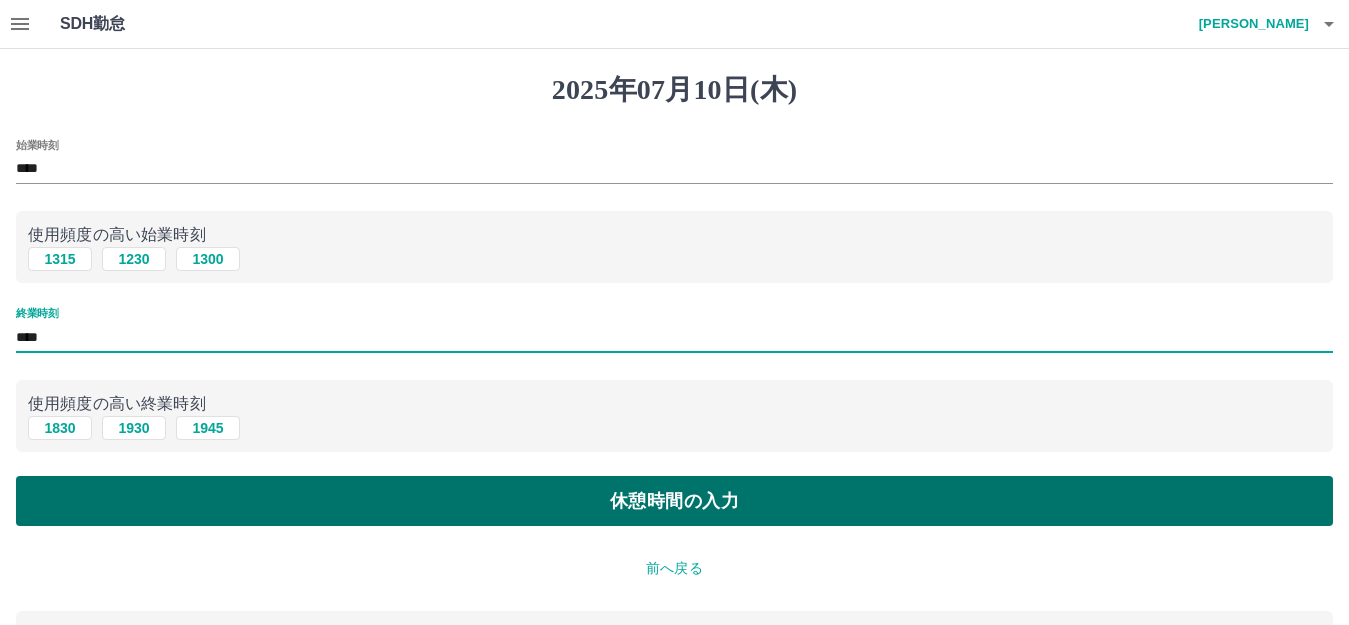 type on "****" 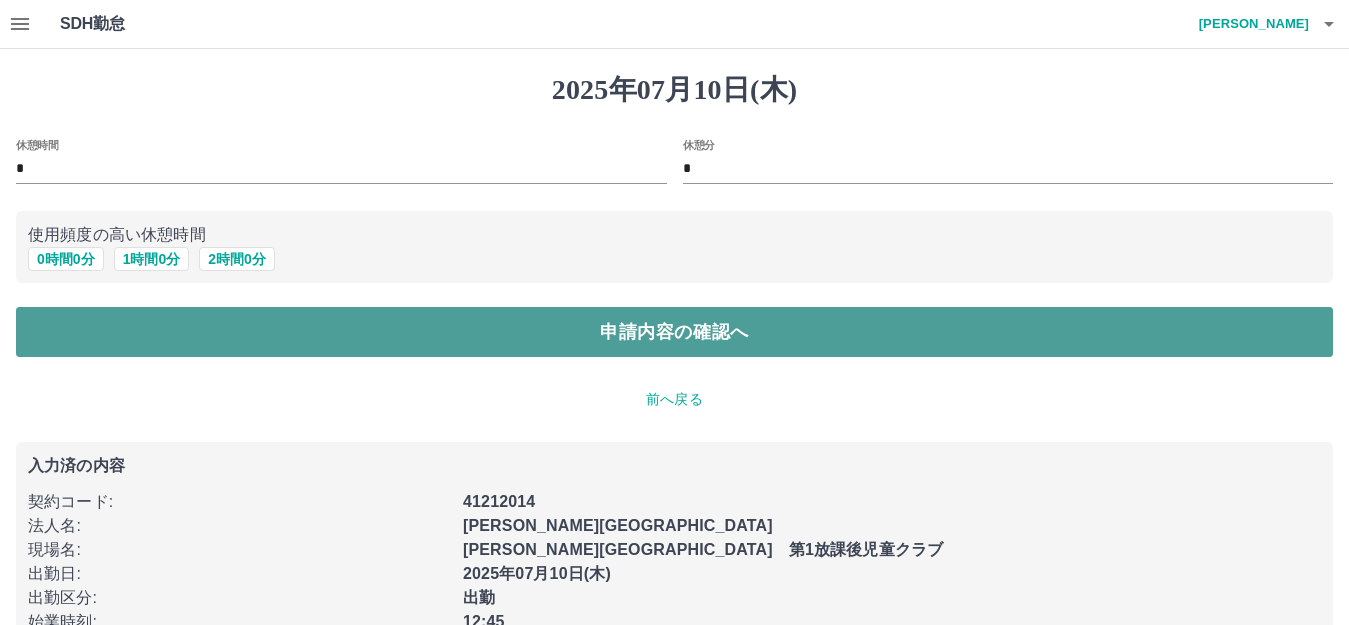 click on "申請内容の確認へ" at bounding box center (674, 332) 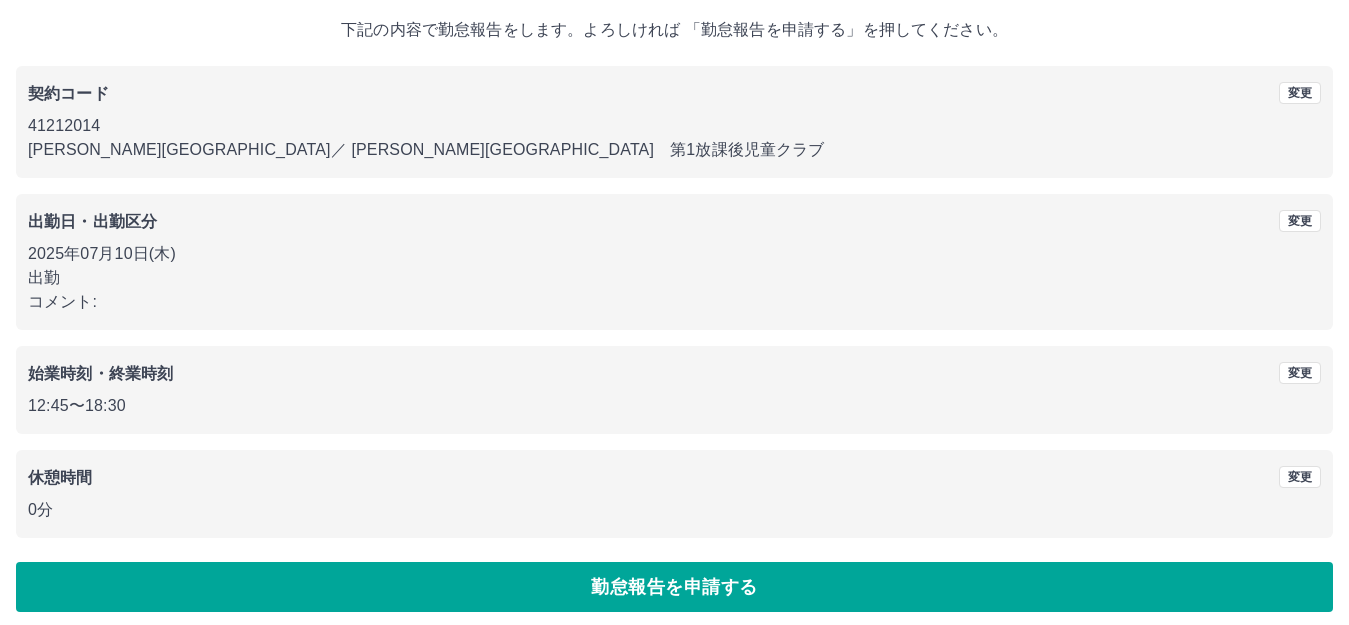 scroll, scrollTop: 124, scrollLeft: 0, axis: vertical 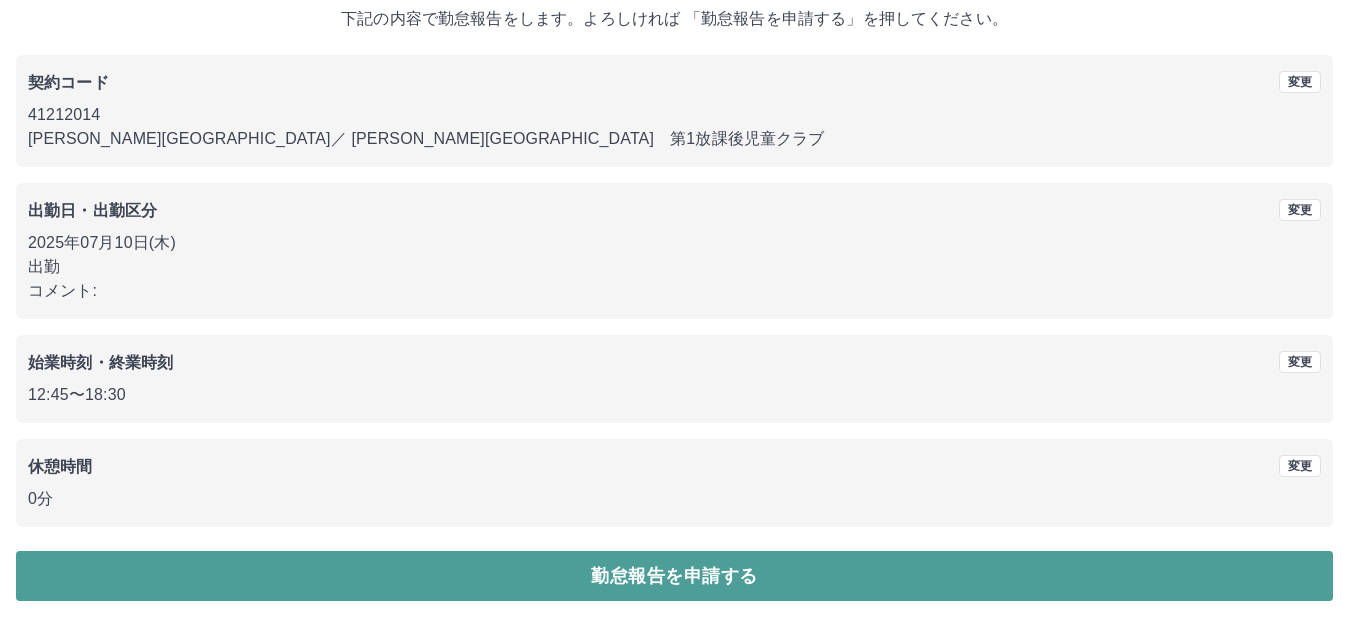 click on "勤怠報告を申請する" at bounding box center (674, 576) 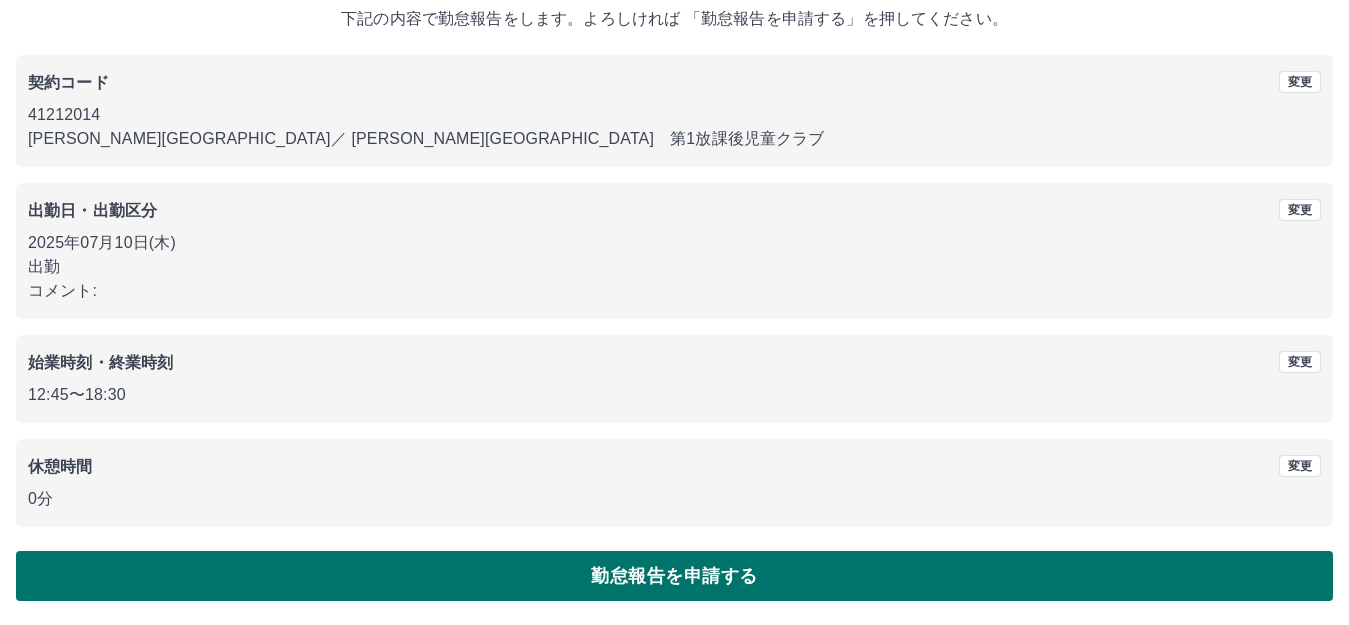 scroll, scrollTop: 0, scrollLeft: 0, axis: both 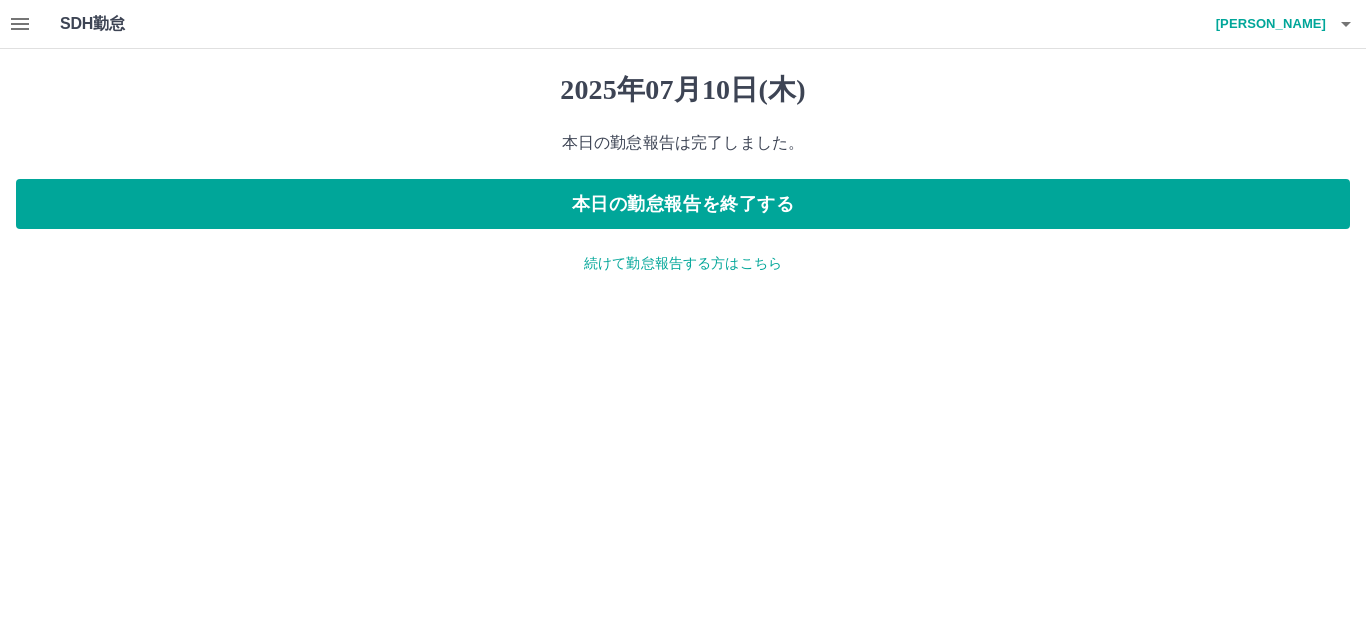 click on "続けて勤怠報告する方はこちら" at bounding box center (683, 263) 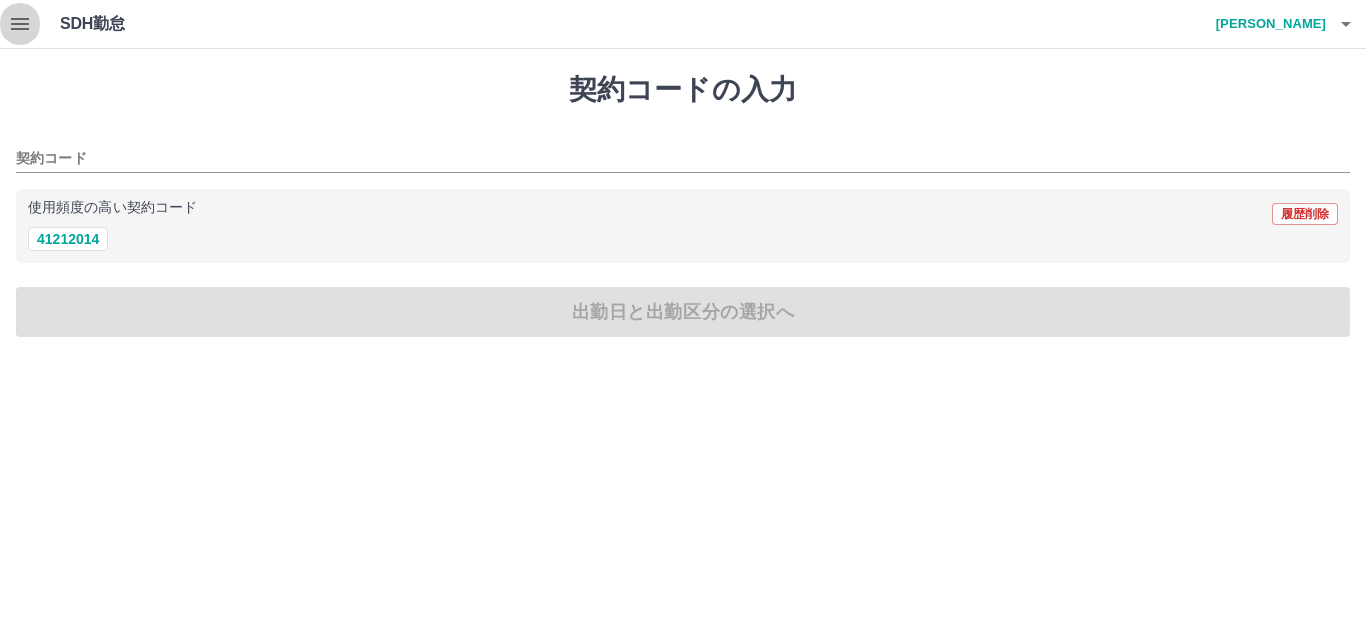 click 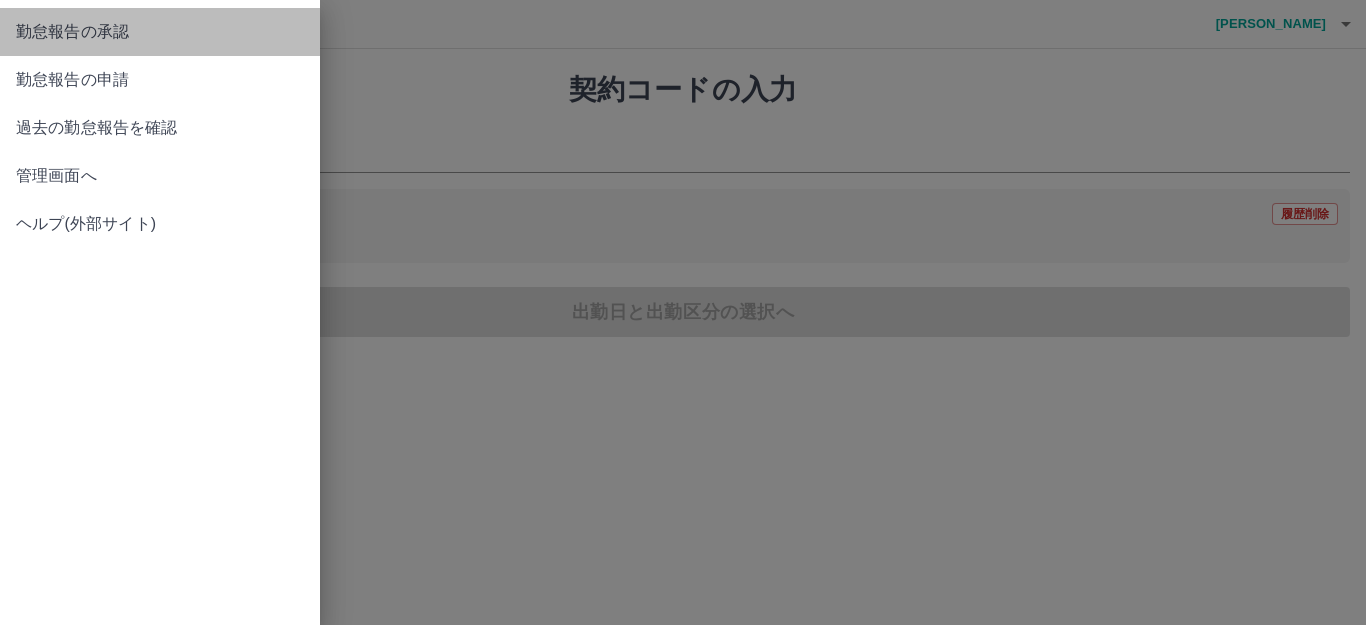 click on "勤怠報告の承認" at bounding box center (160, 32) 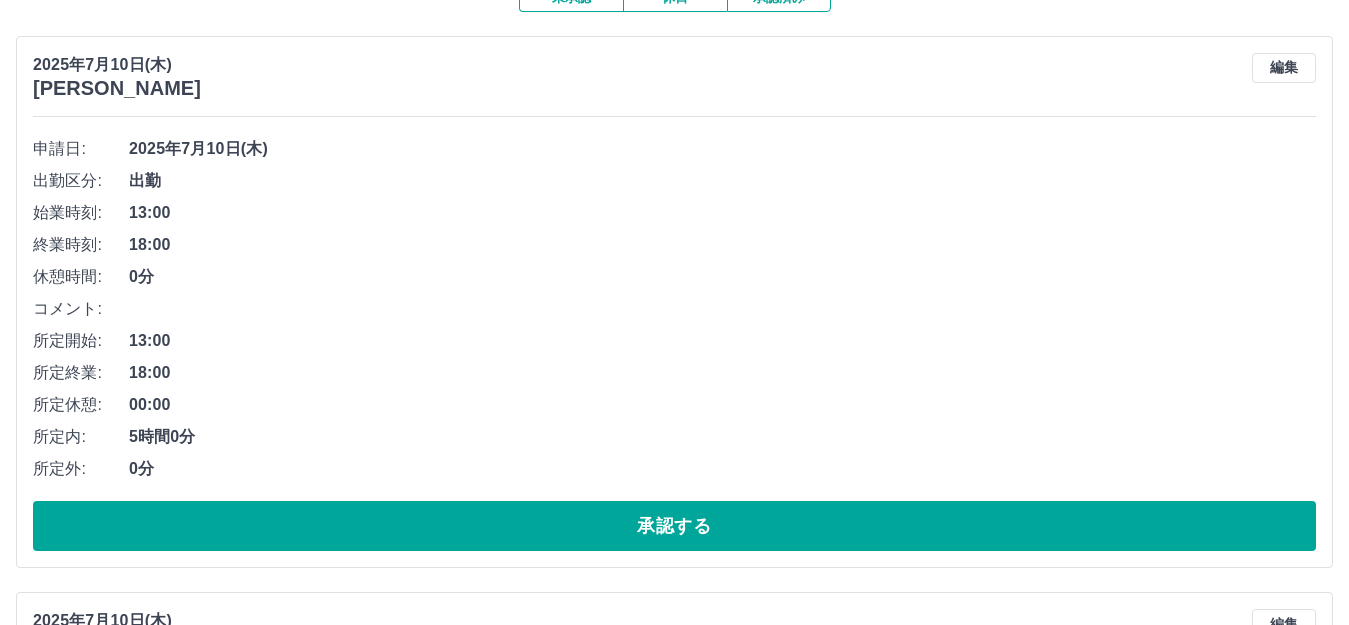 scroll, scrollTop: 300, scrollLeft: 0, axis: vertical 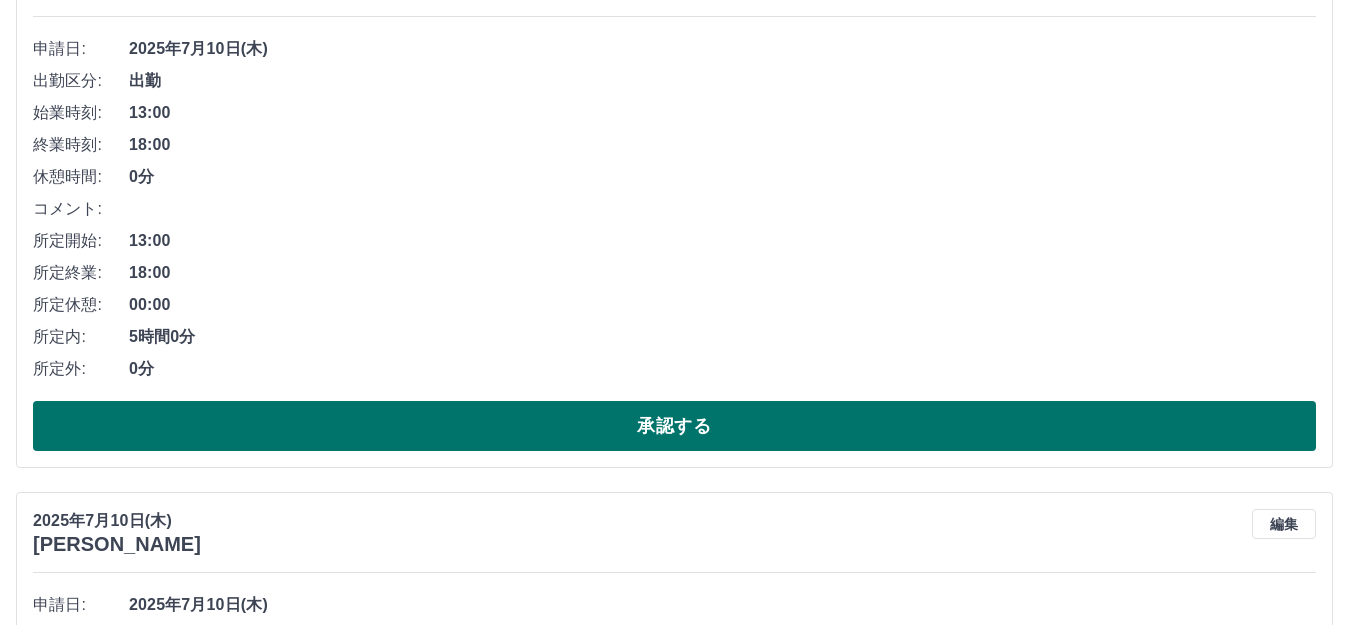 click on "承認する" at bounding box center [674, 426] 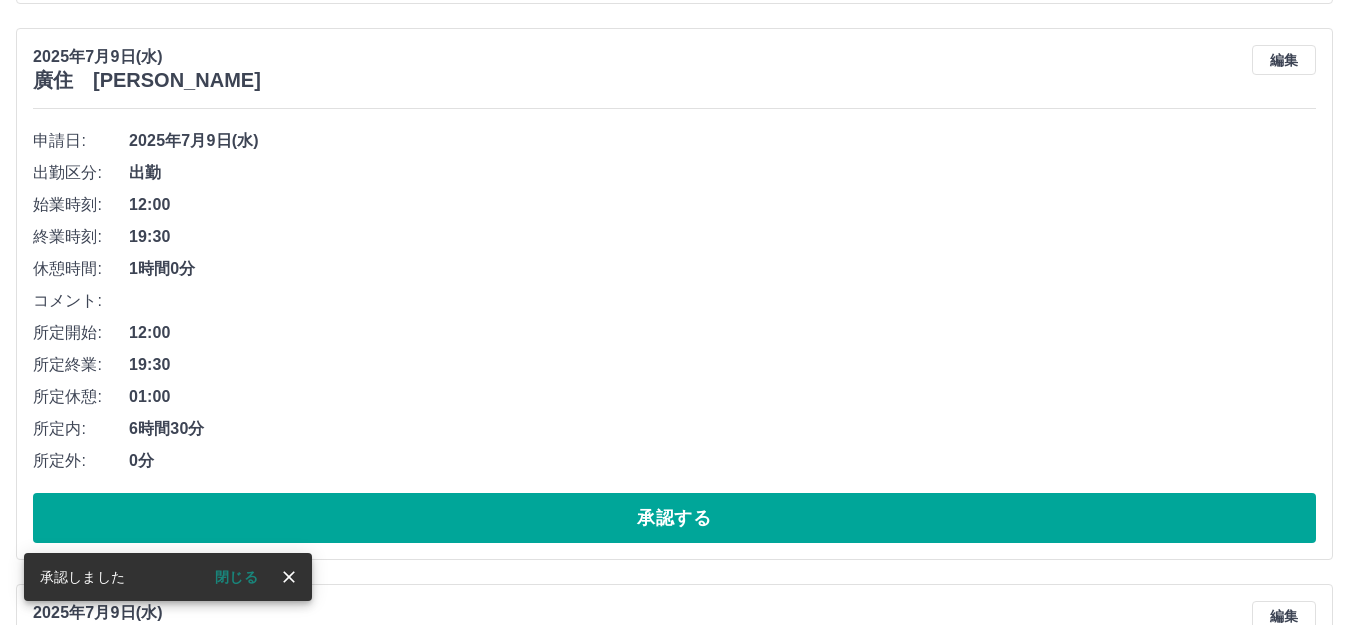 scroll, scrollTop: 800, scrollLeft: 0, axis: vertical 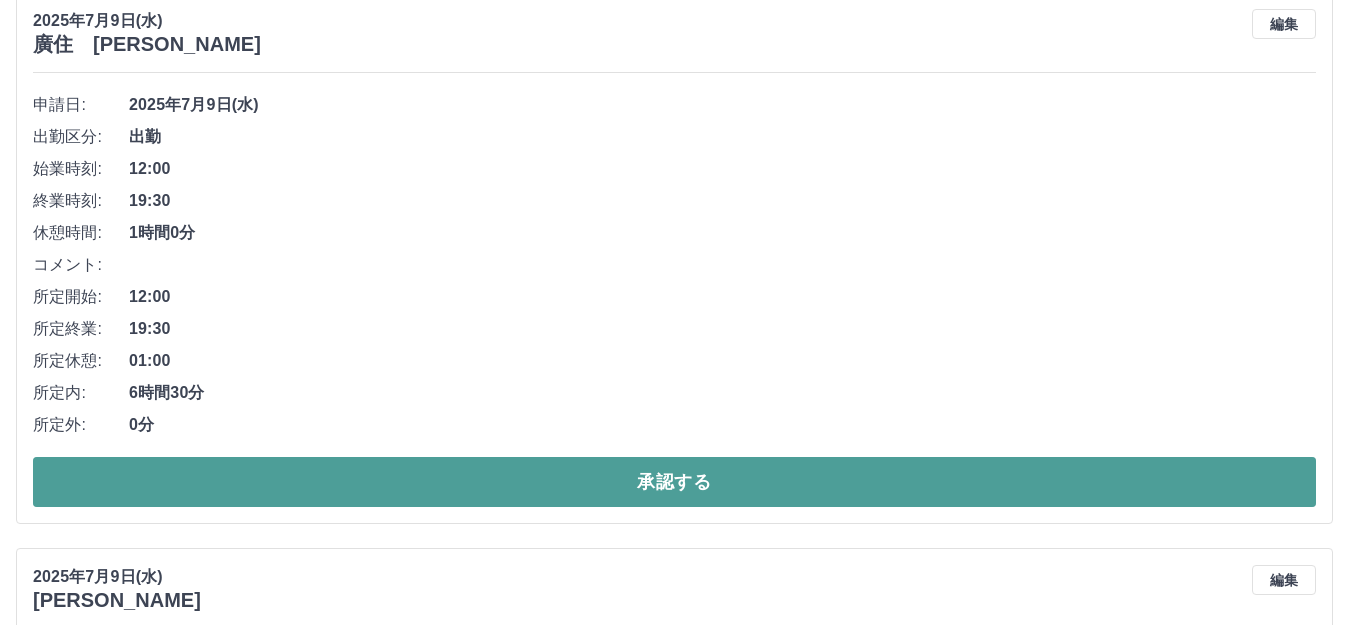 click on "承認する" at bounding box center [674, 482] 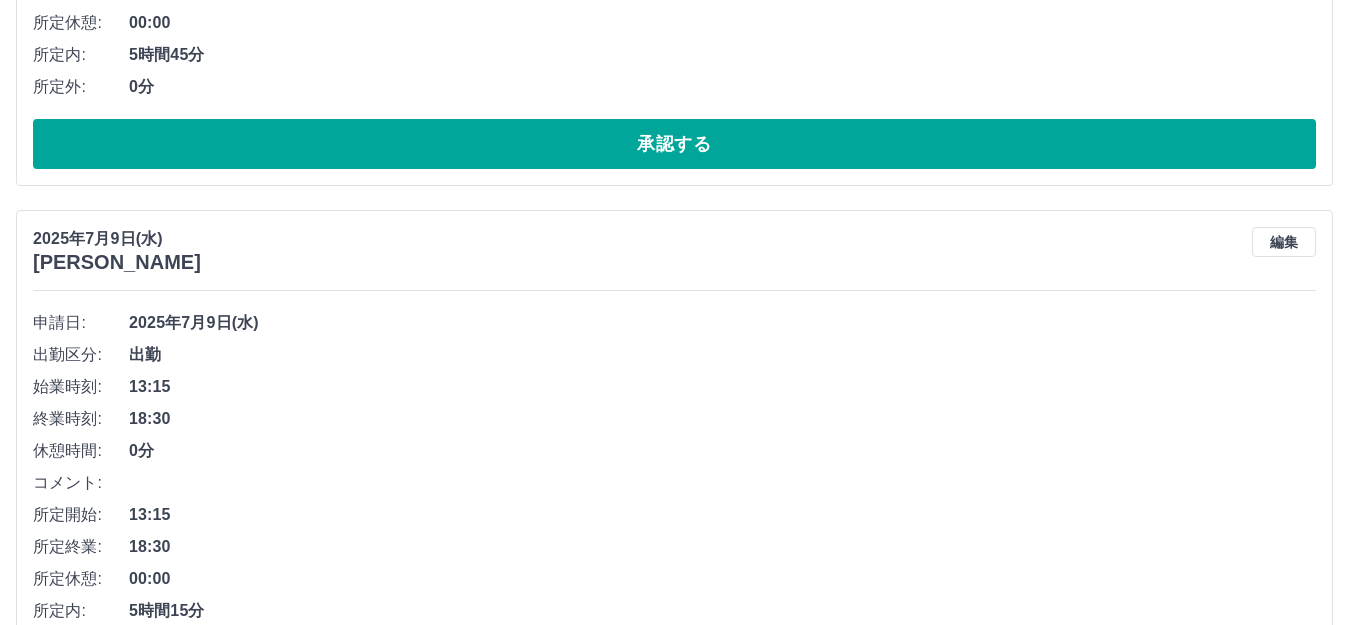 scroll, scrollTop: 382, scrollLeft: 0, axis: vertical 